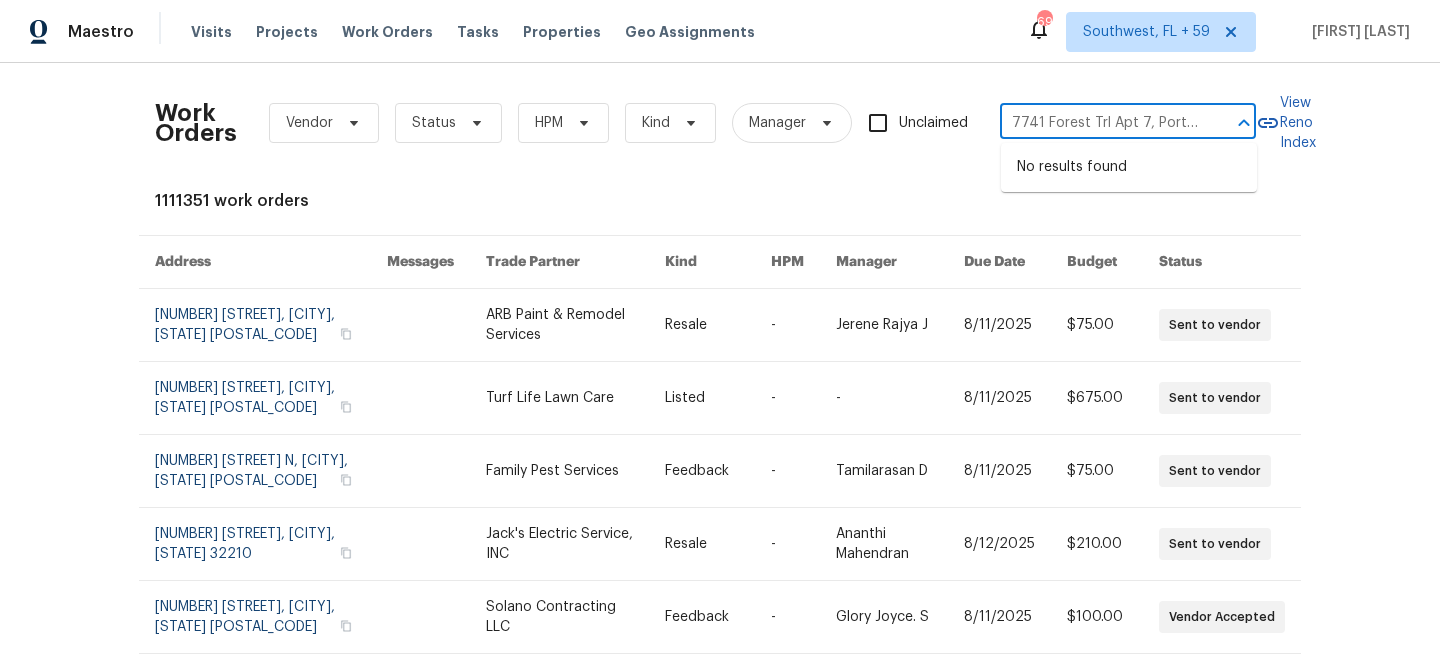 scroll, scrollTop: 0, scrollLeft: 0, axis: both 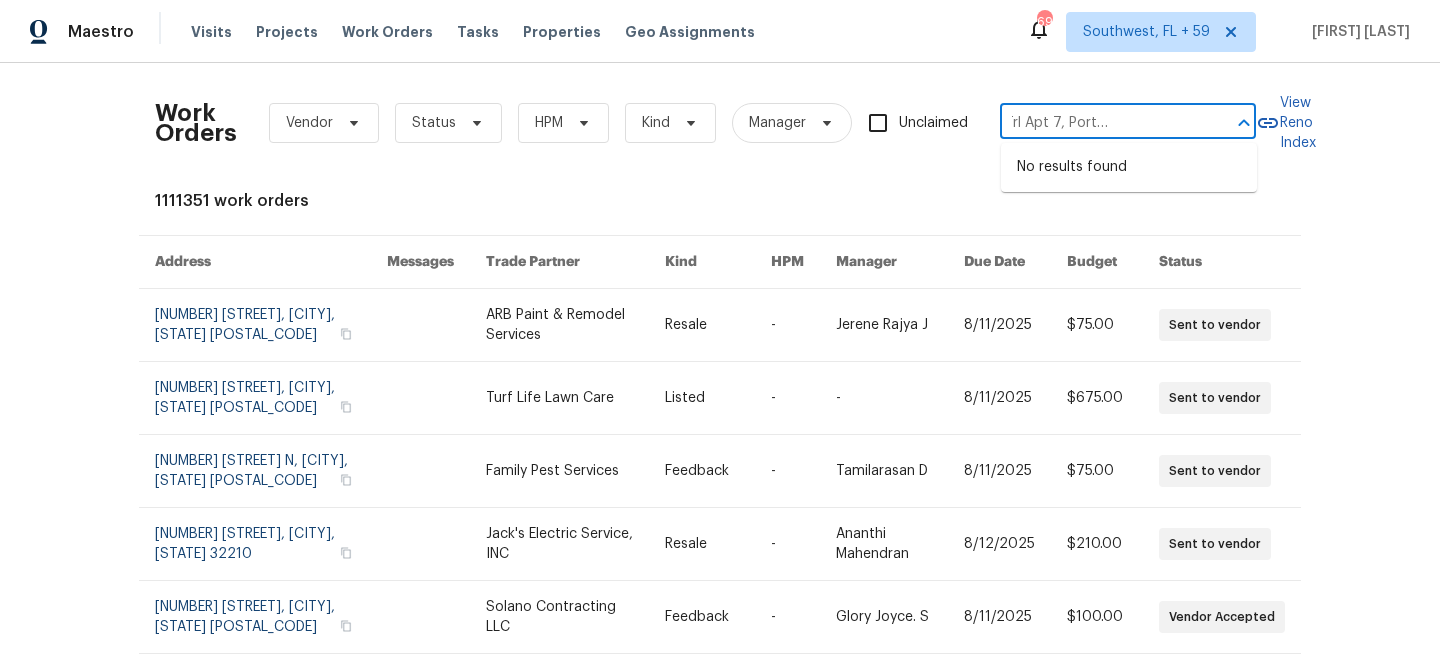 click on "7741 Forest Trl Apt 7, Port Richey, FL 34668" at bounding box center [1100, 123] 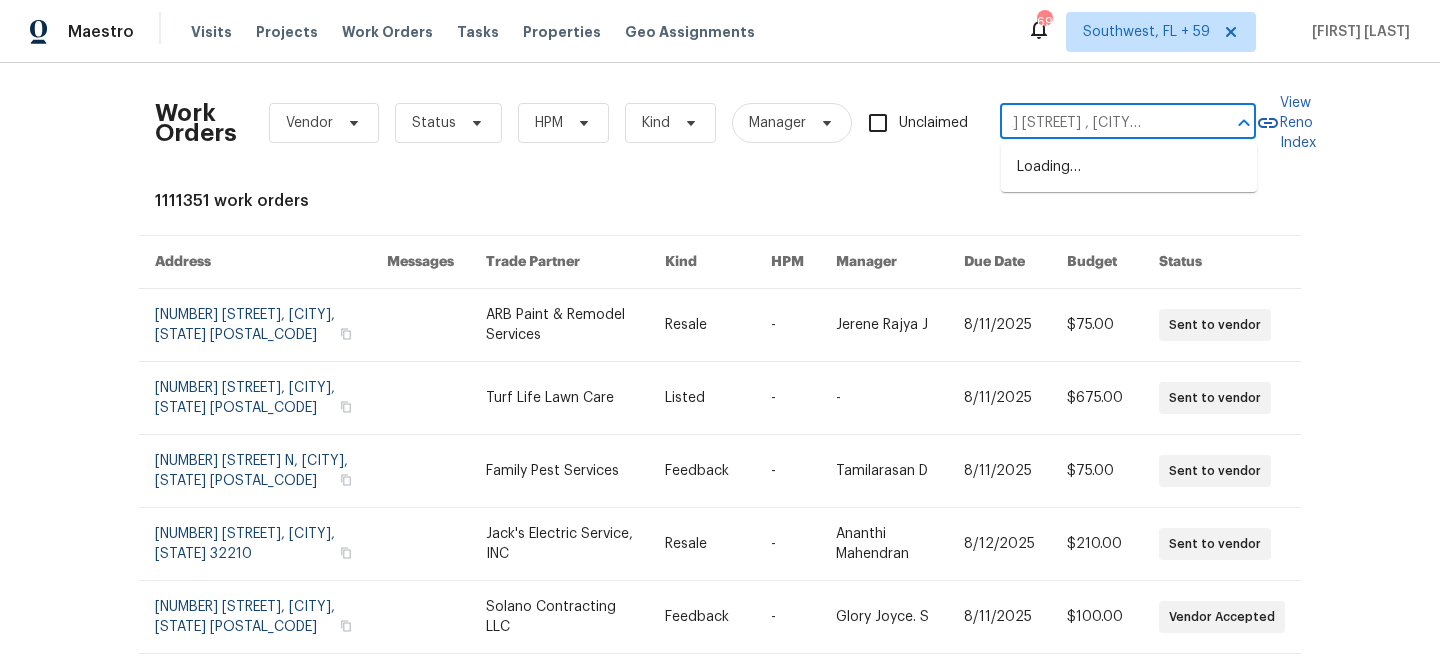 type on "[NUMBER] [STREET], [CITY], [STATE] [POSTAL_CODE]" 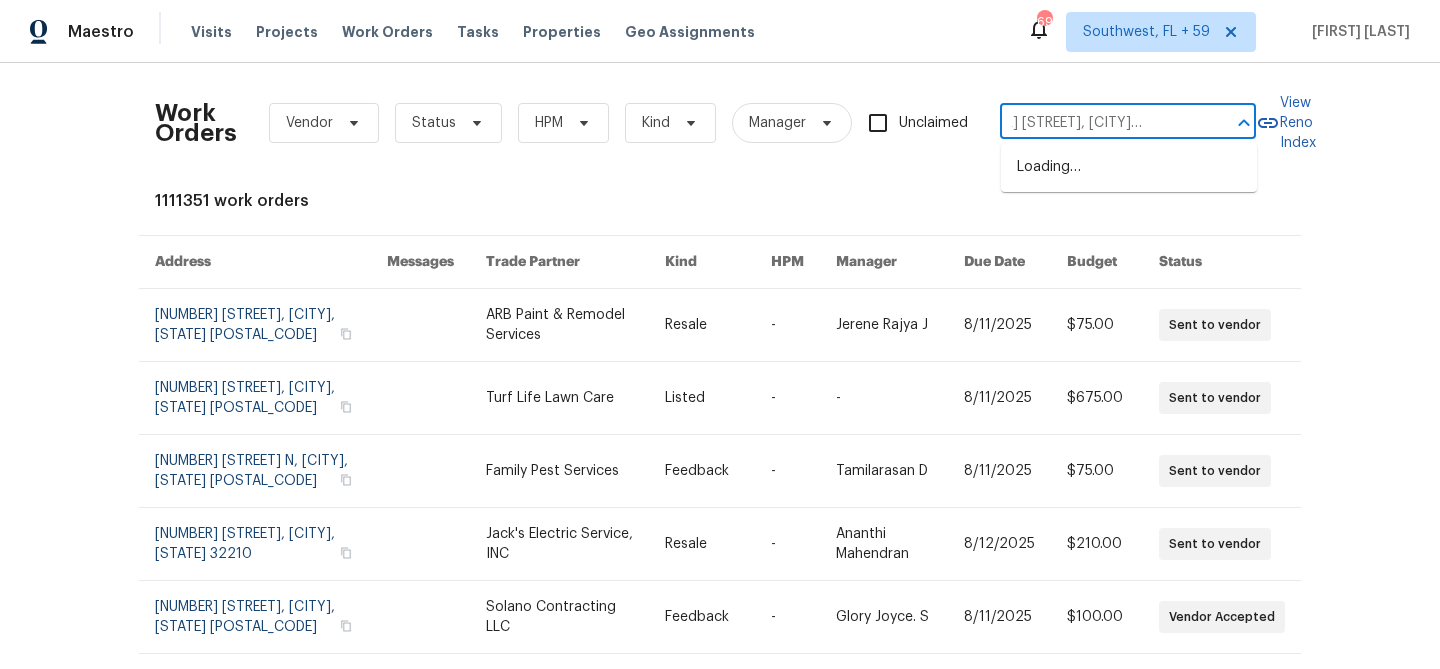 scroll, scrollTop: 0, scrollLeft: 54, axis: horizontal 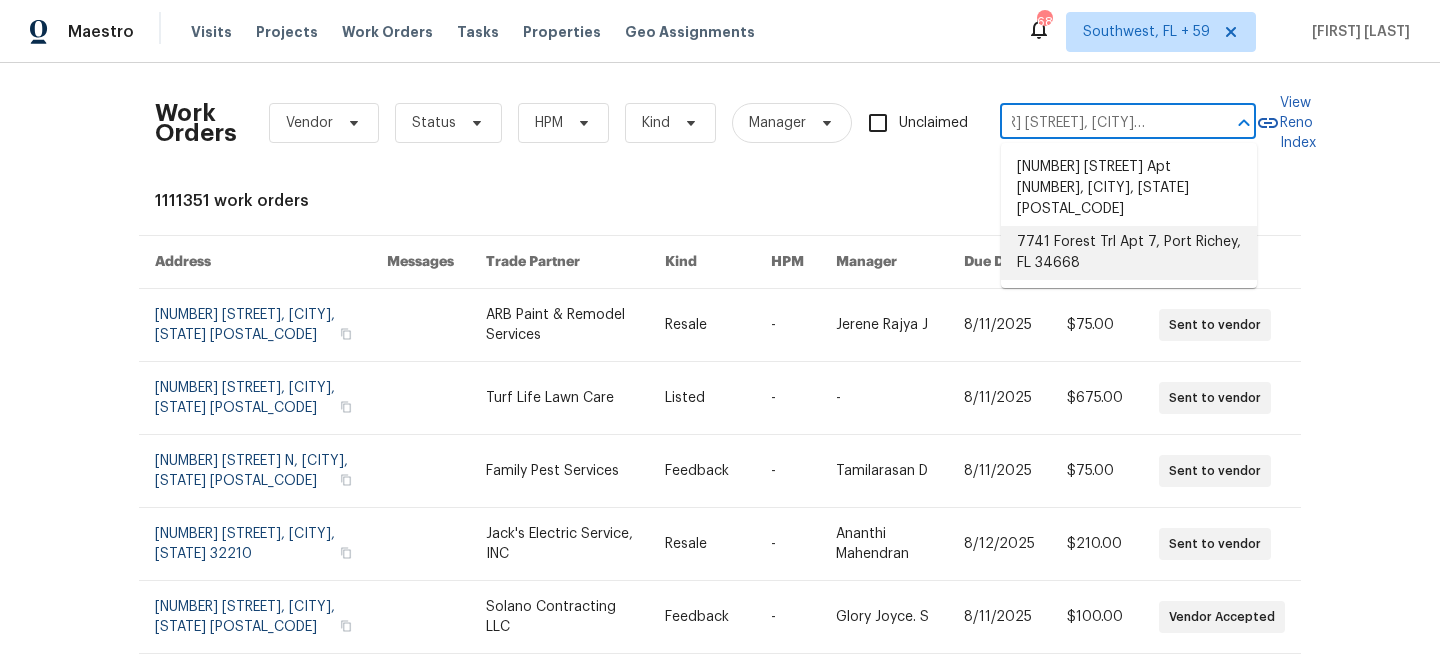 click on "7741 Forest Trl Apt 7, Port Richey, FL 34668" at bounding box center [1129, 253] 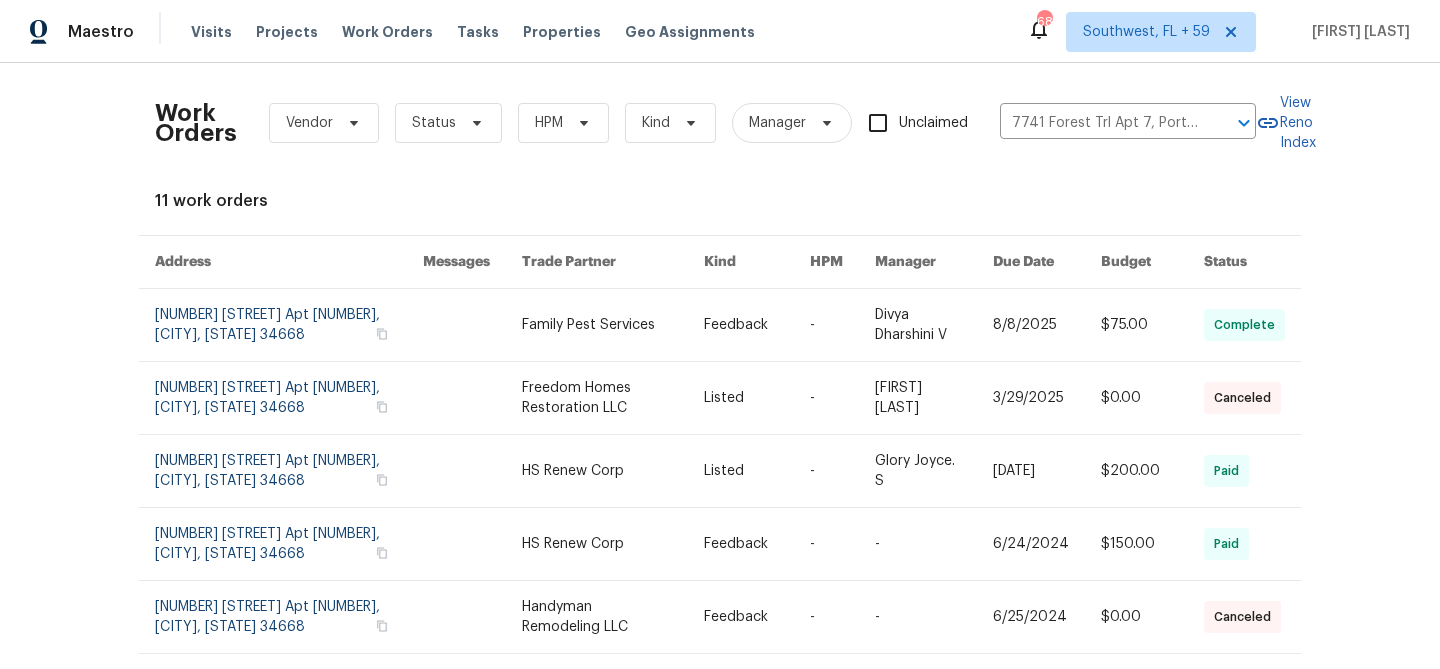 click at bounding box center (1047, 325) 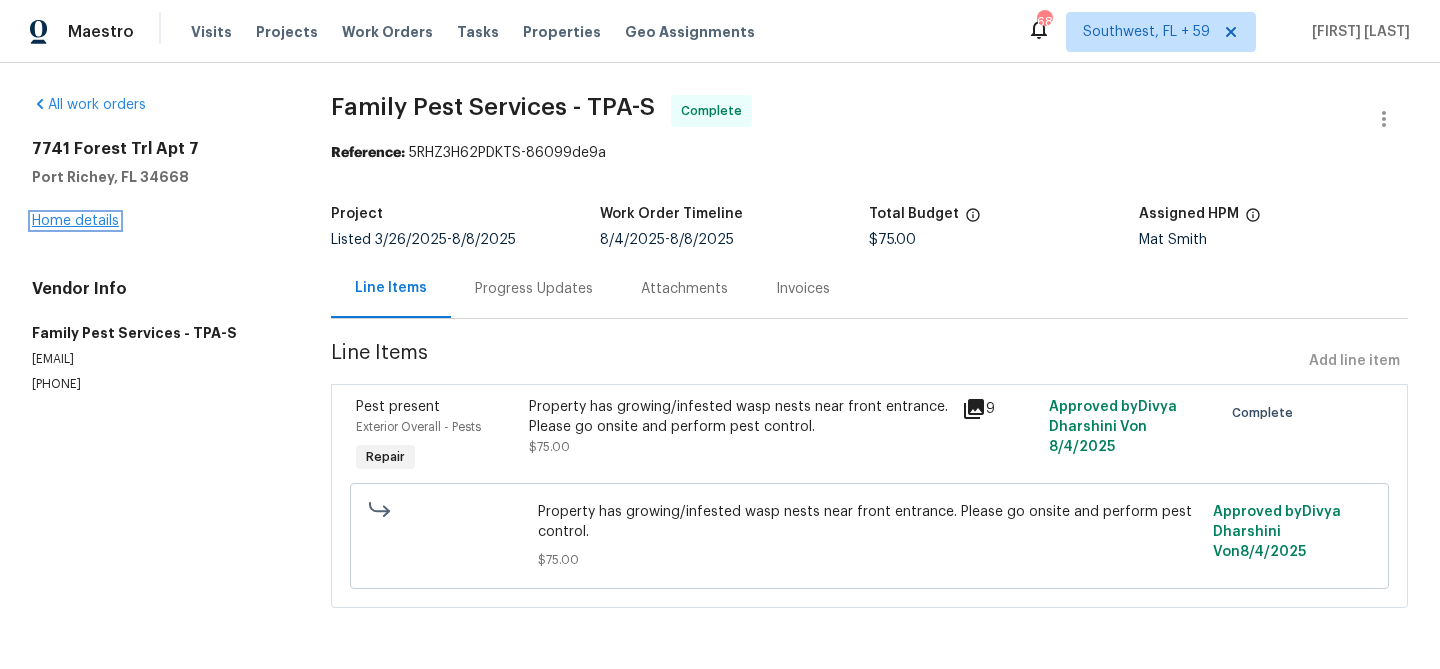 click on "Home details" at bounding box center (75, 221) 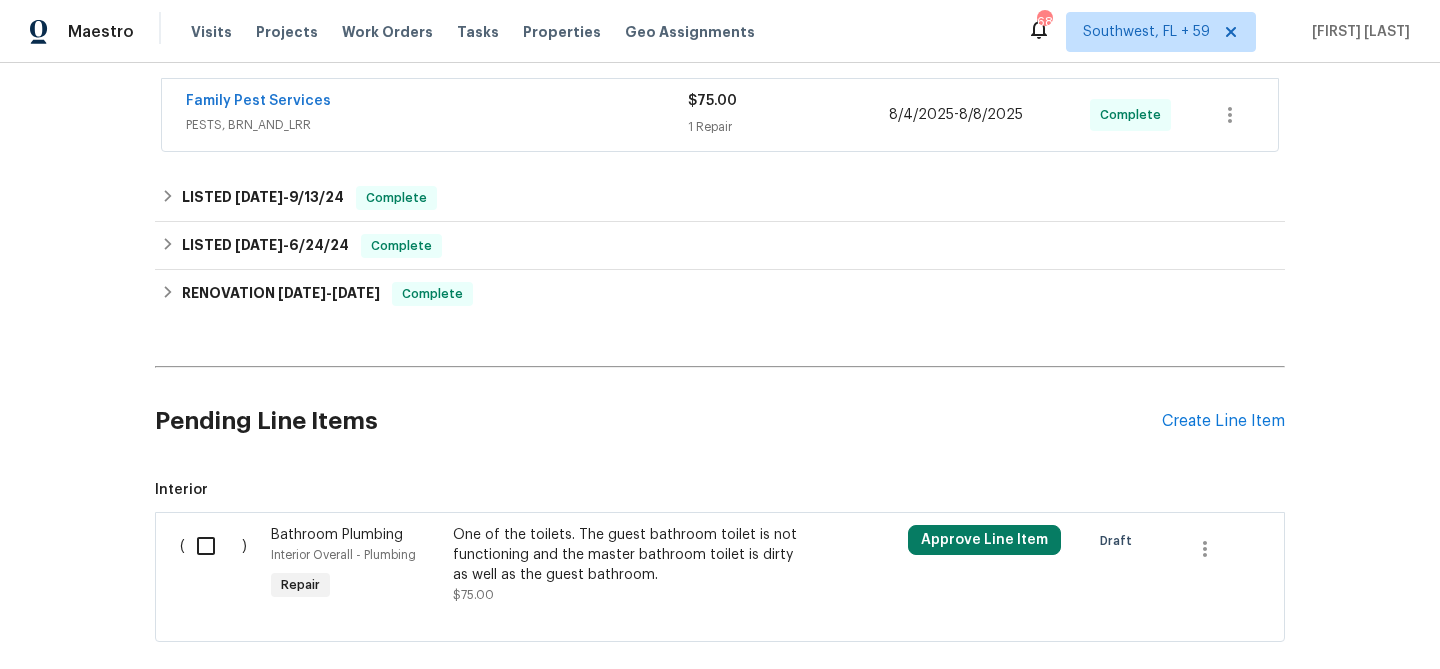 scroll, scrollTop: 340, scrollLeft: 0, axis: vertical 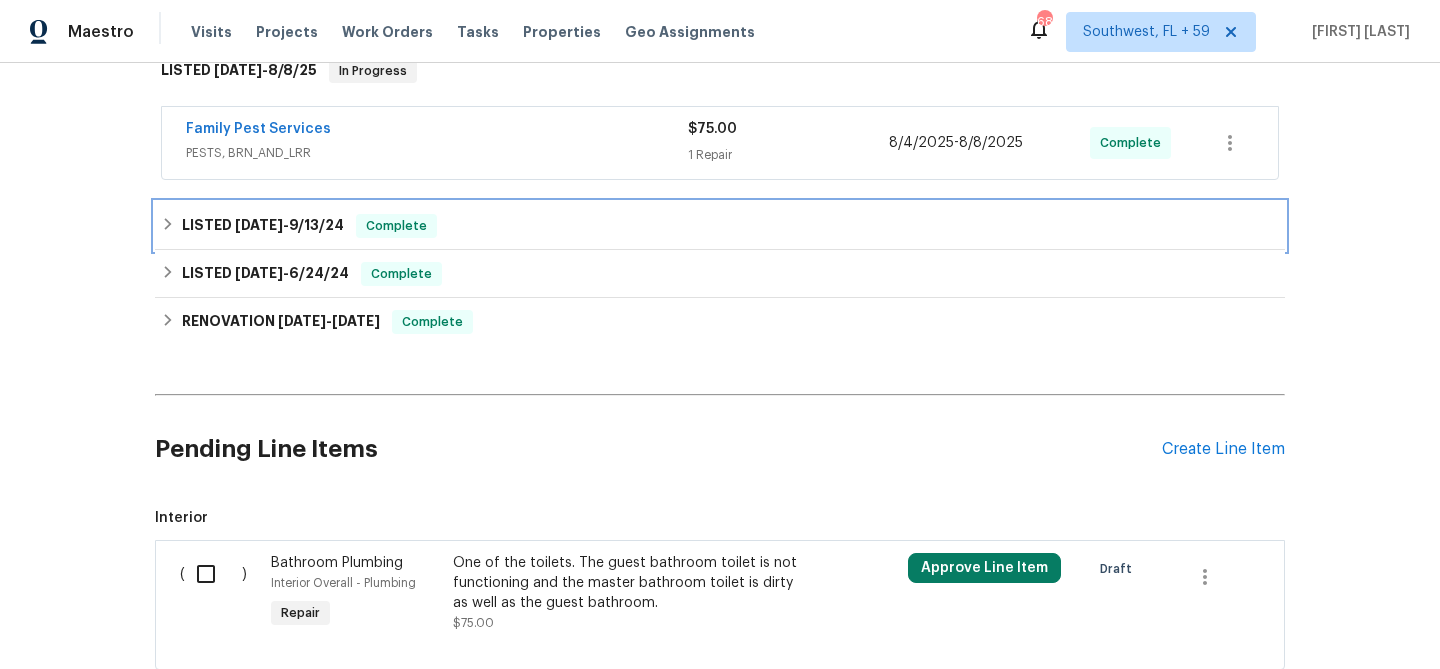 click on "Complete" at bounding box center (396, 226) 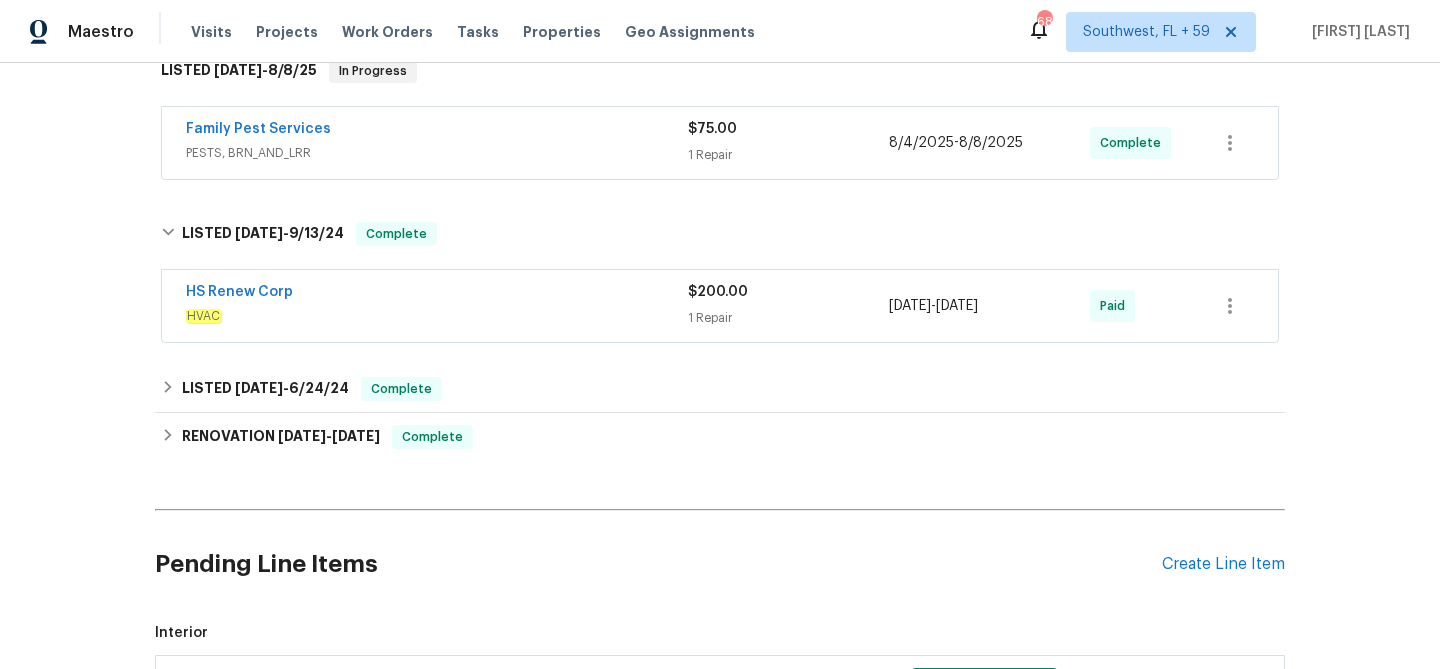 click on "HS Renew Corp" at bounding box center [437, 294] 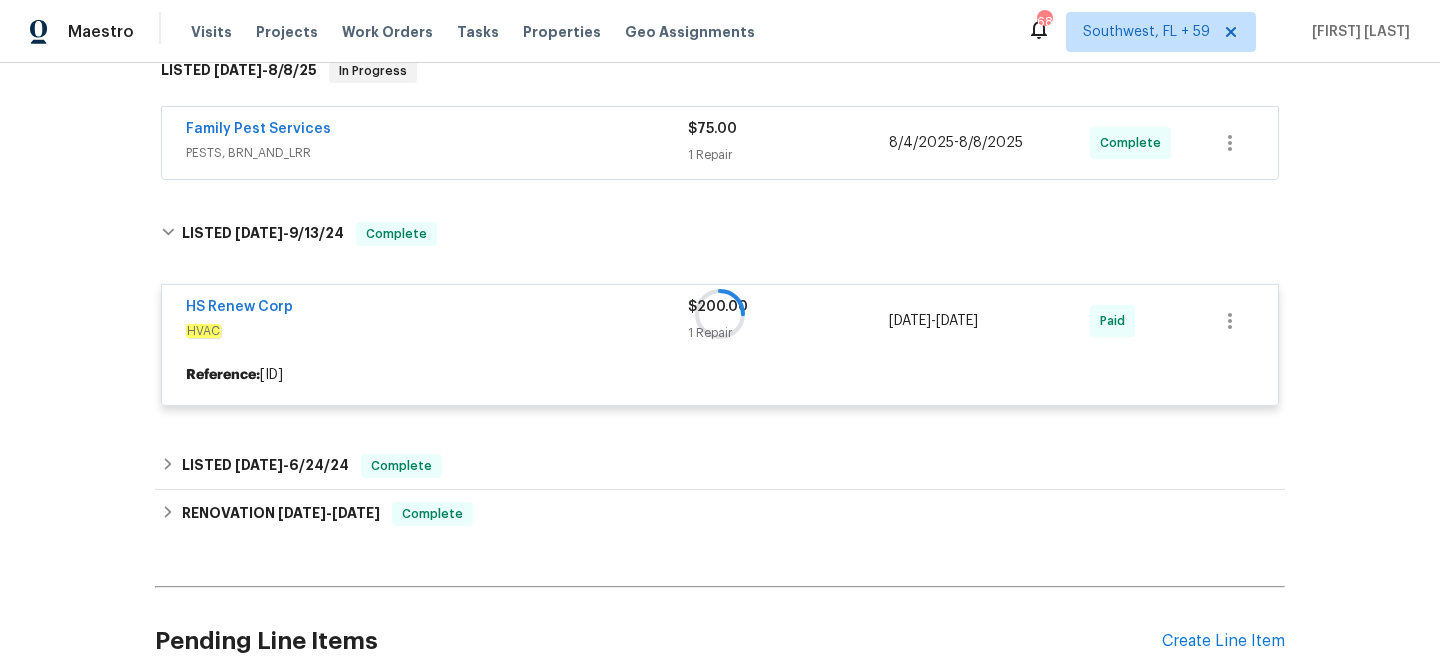 click on "PESTS, BRN_AND_LRR" at bounding box center [437, 153] 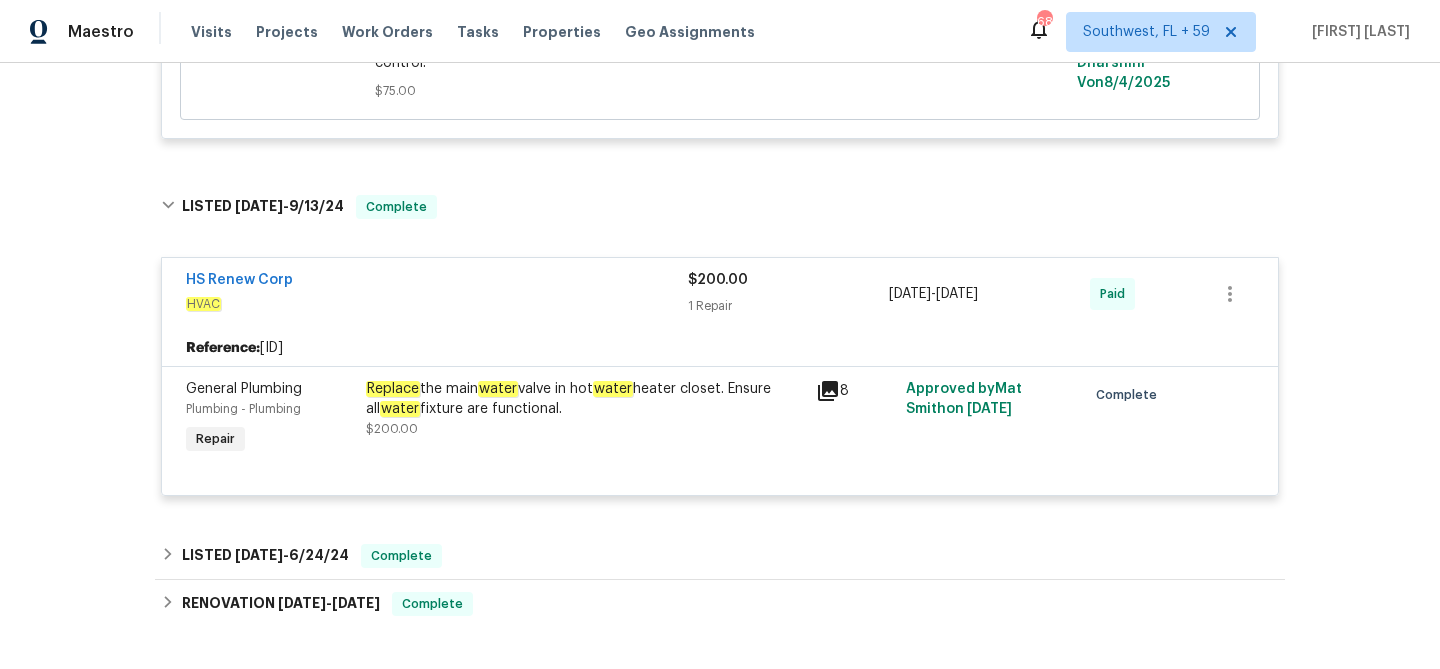 scroll, scrollTop: 650, scrollLeft: 0, axis: vertical 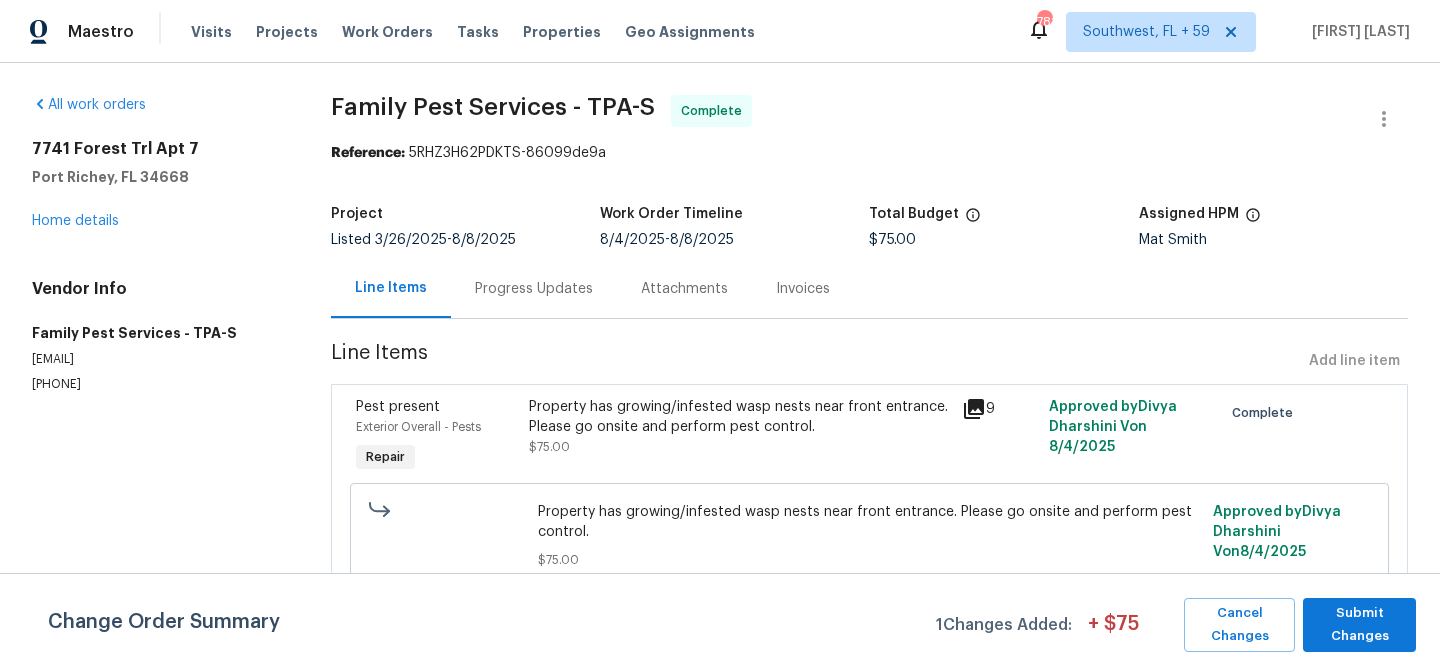 click on "Progress Updates" at bounding box center (534, 289) 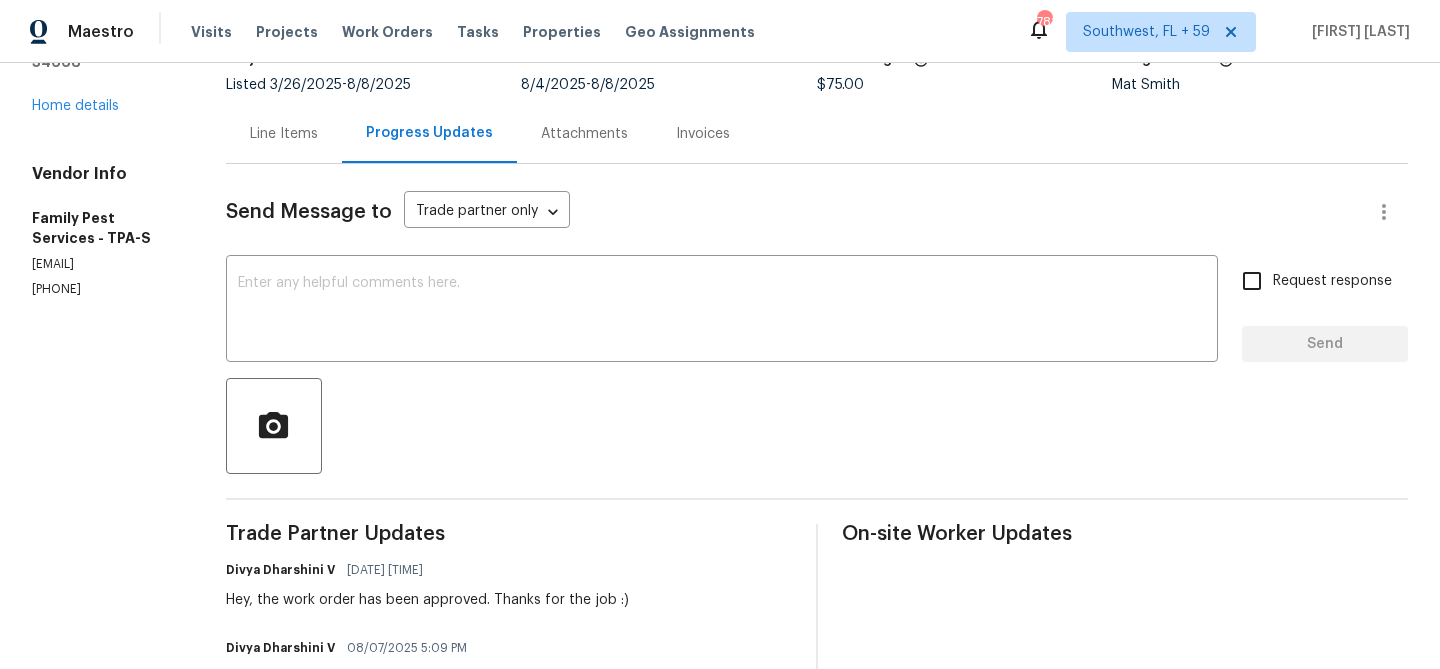 scroll, scrollTop: 0, scrollLeft: 0, axis: both 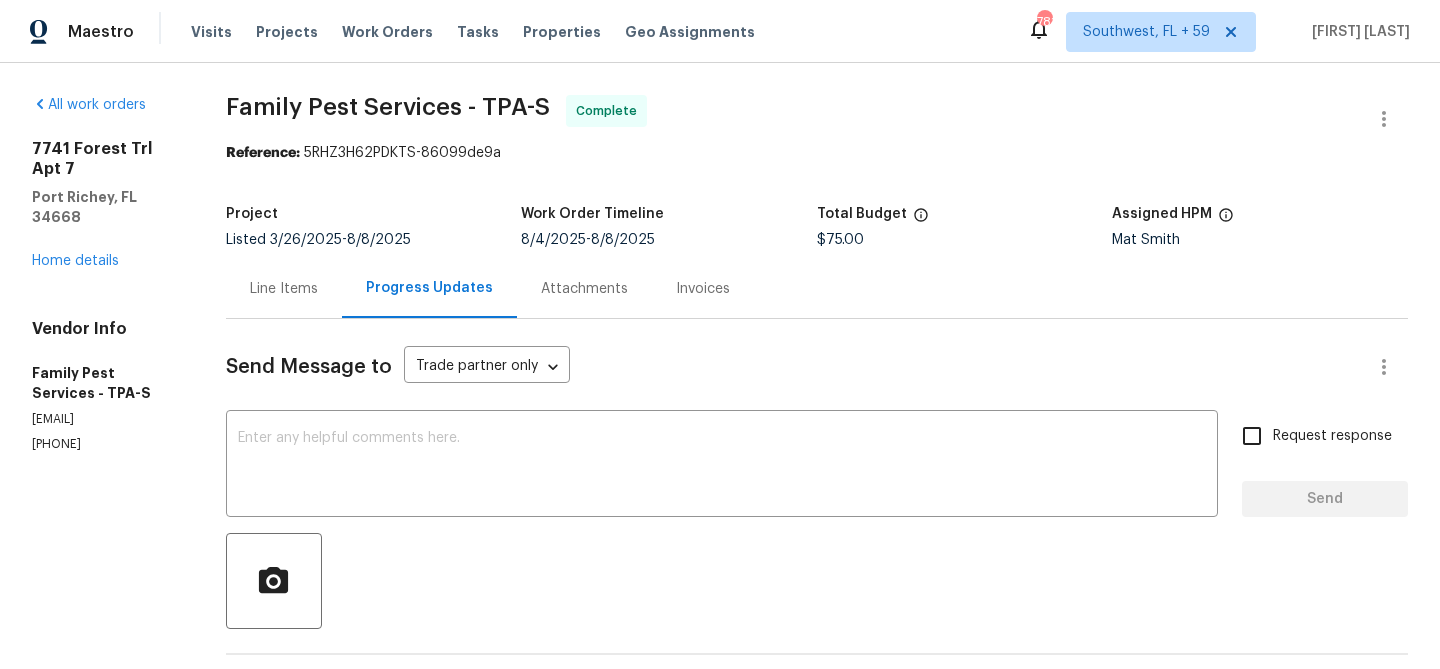 click on "Line Items" at bounding box center [284, 289] 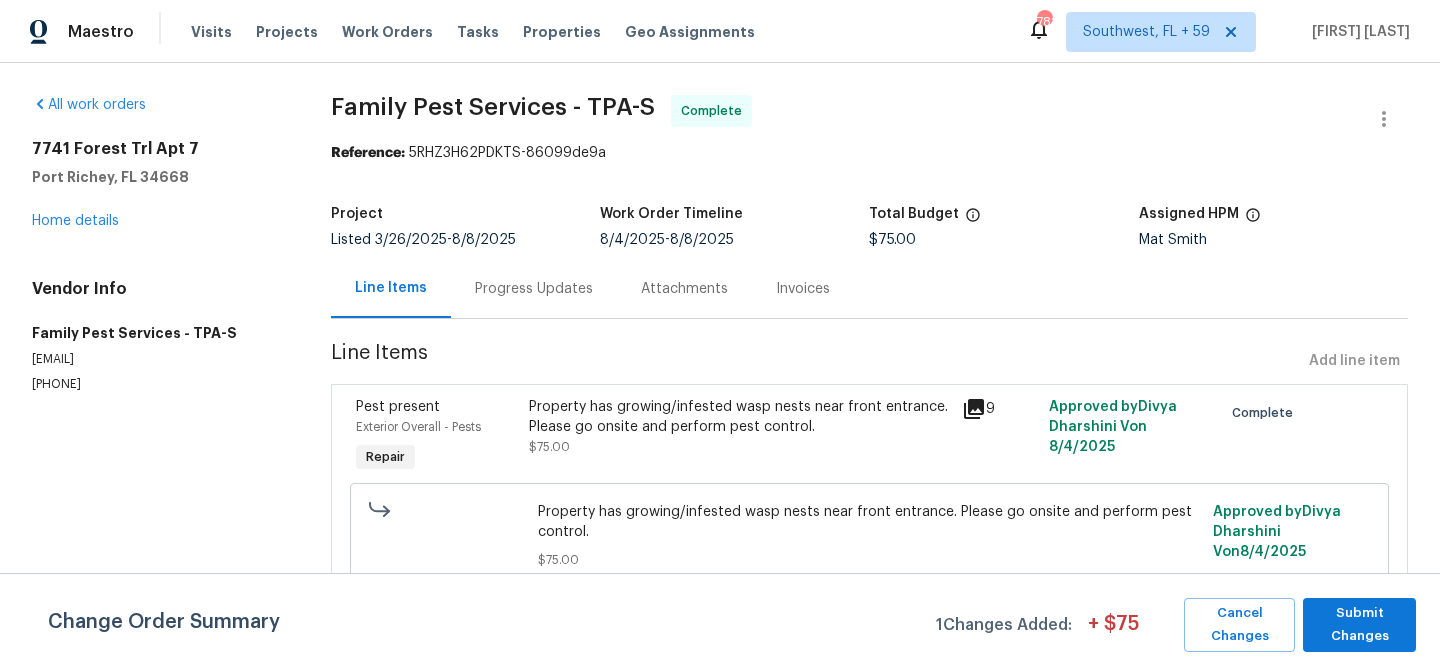 click on "Property has growing/infested wasp nests near front entrance. Please go onsite and perform pest control." at bounding box center [739, 417] 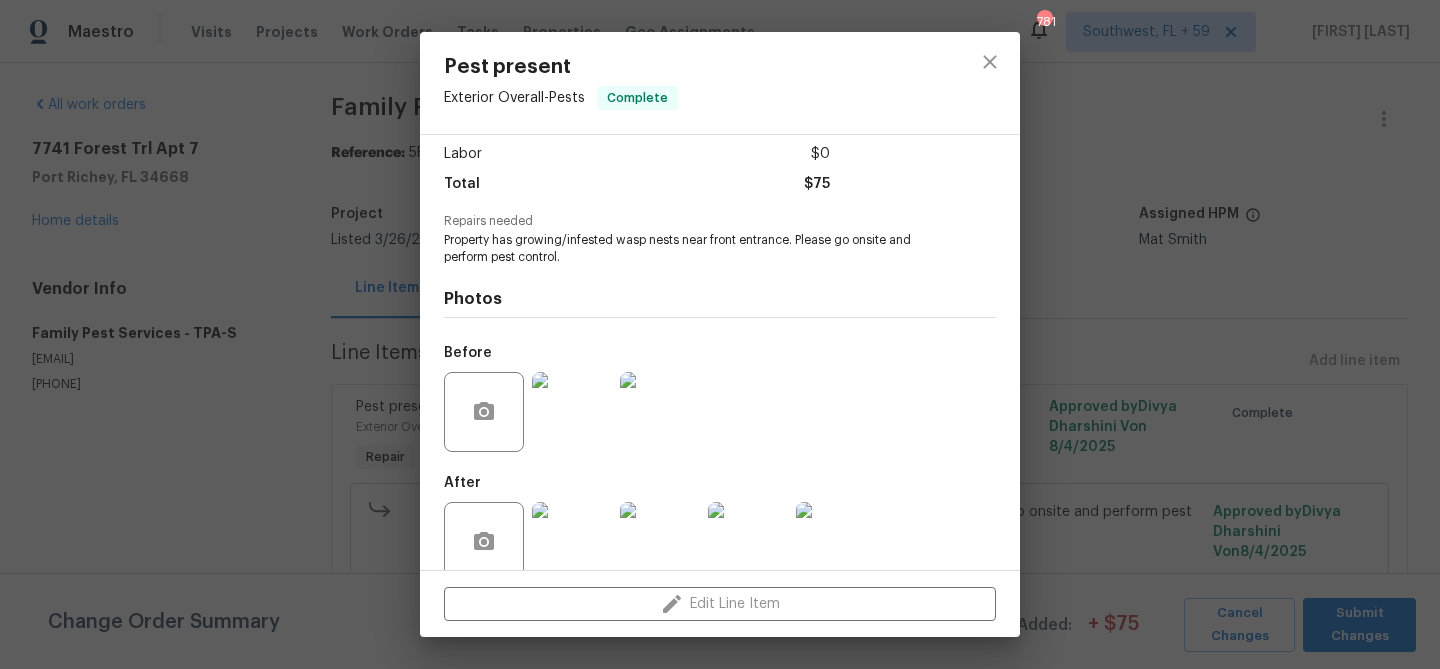 scroll, scrollTop: 168, scrollLeft: 0, axis: vertical 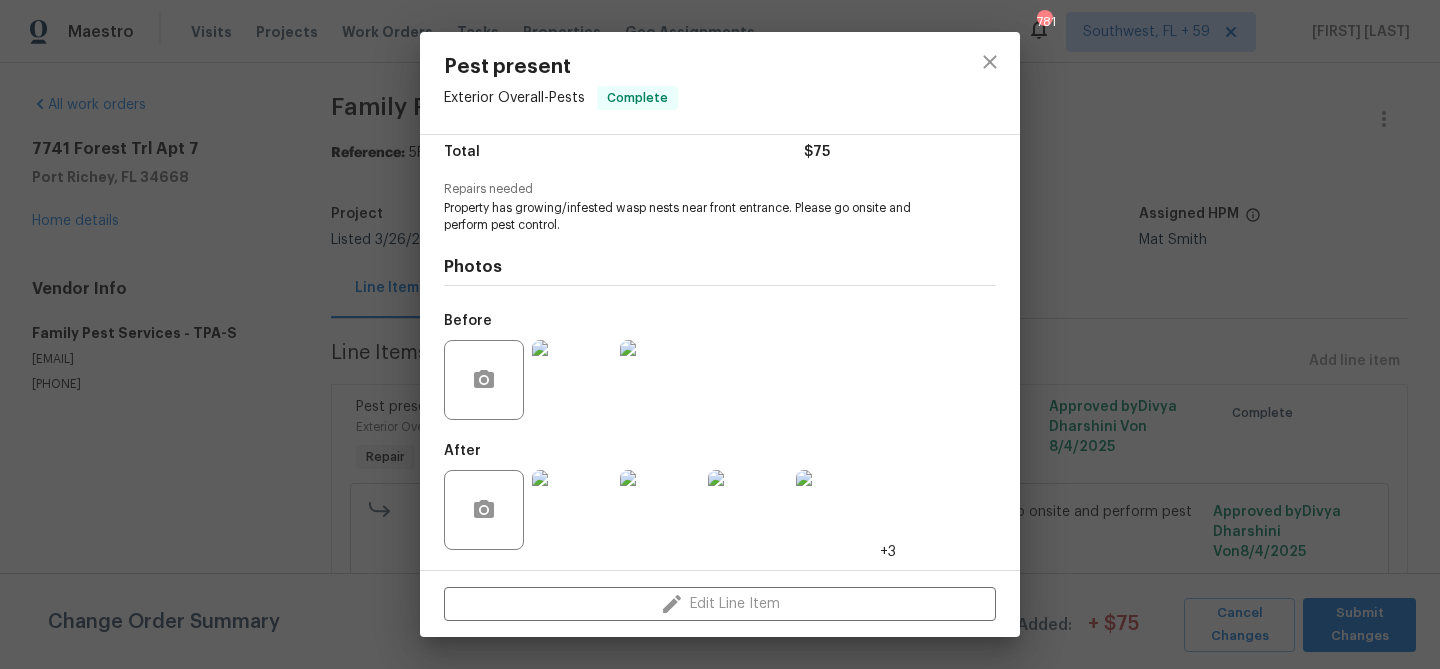 click at bounding box center (572, 380) 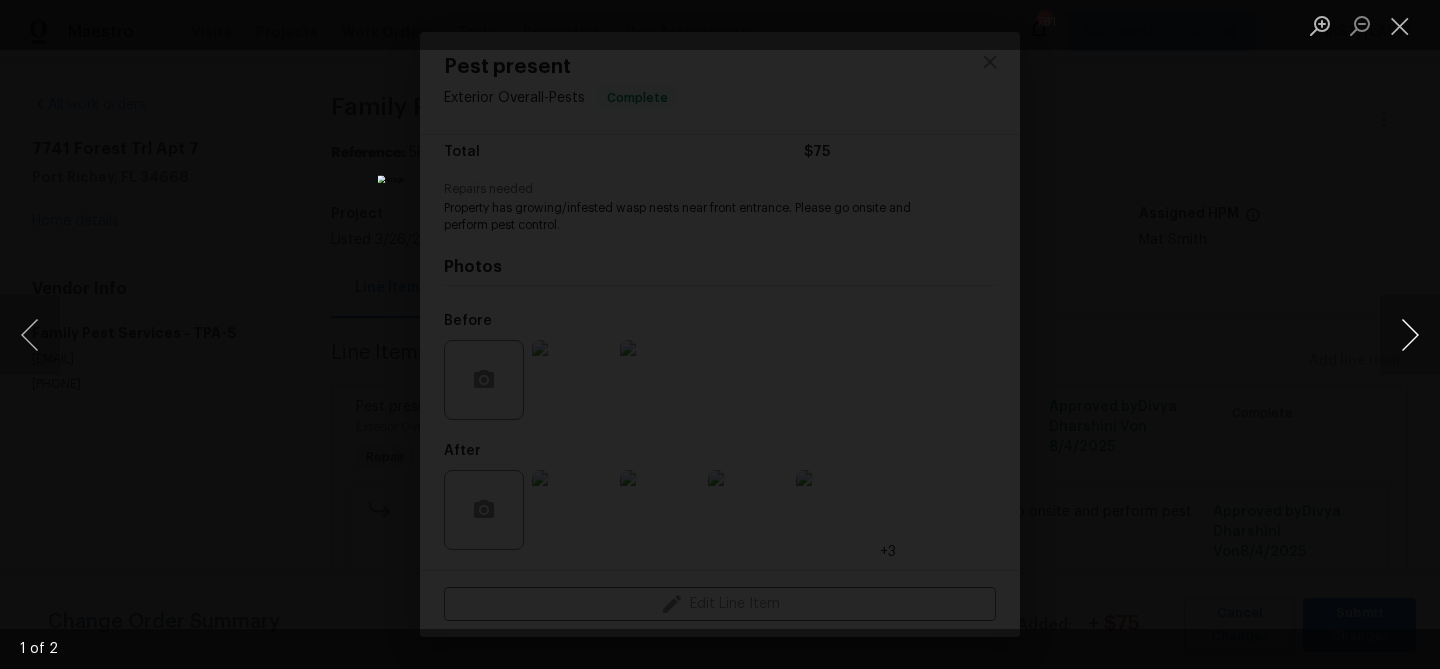click at bounding box center [1410, 335] 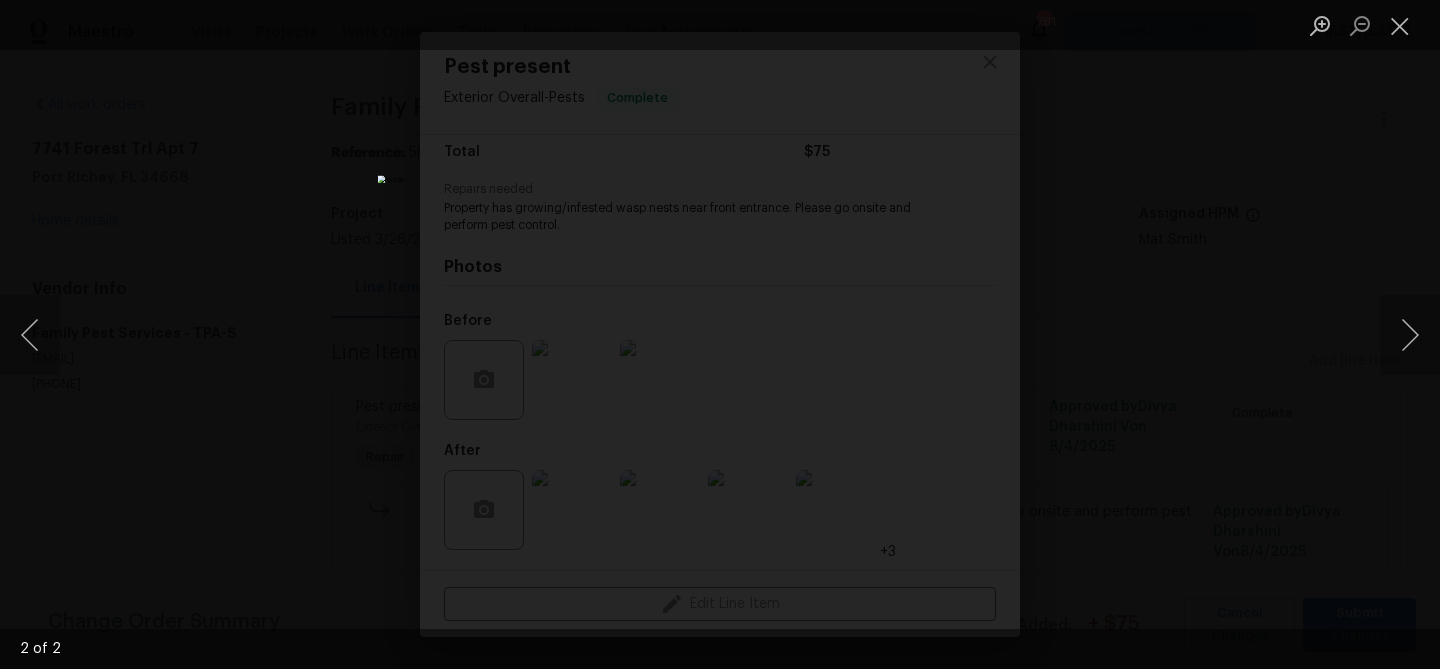 click at bounding box center (720, 334) 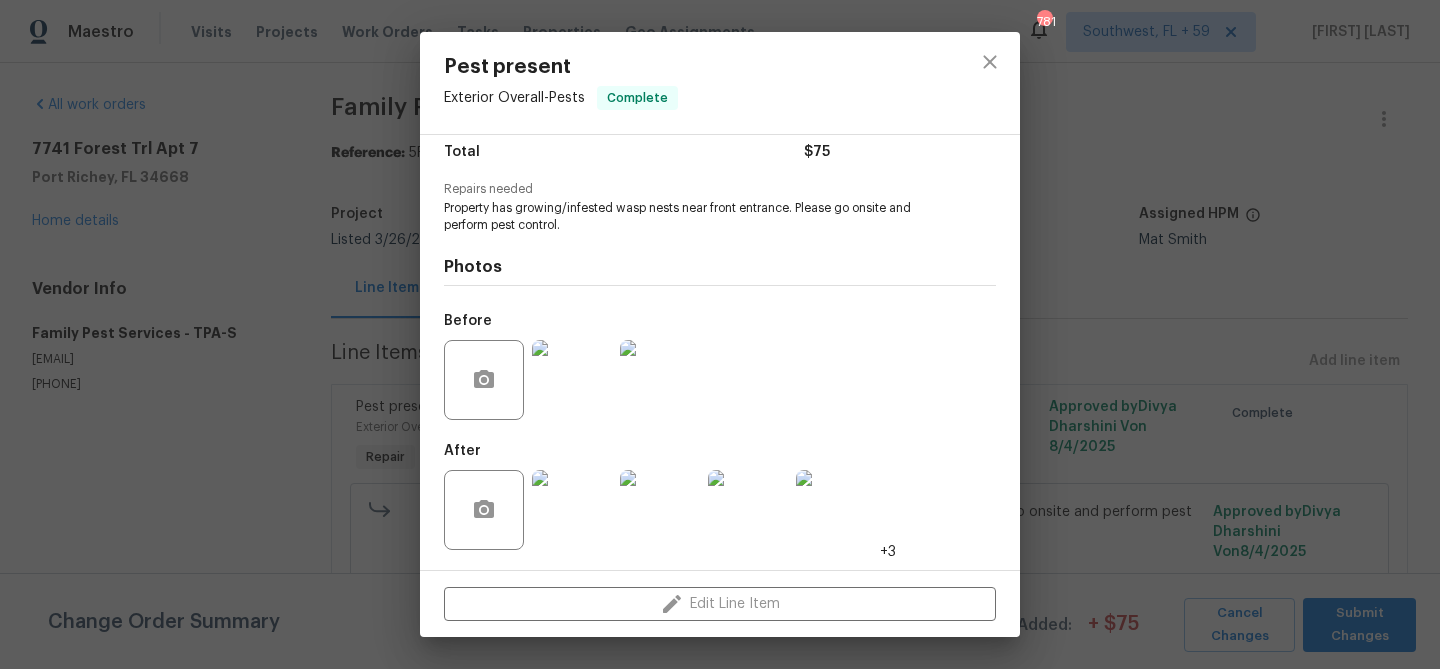 click at bounding box center (572, 510) 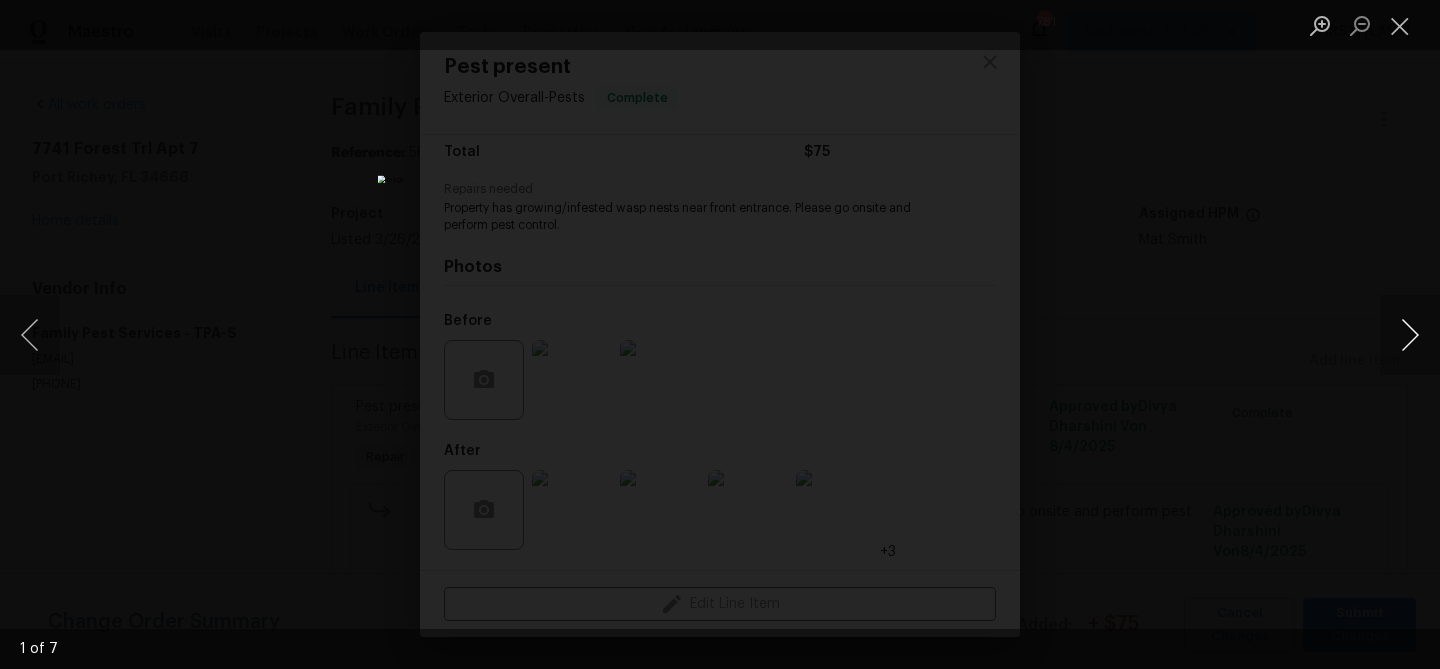 click at bounding box center [1410, 335] 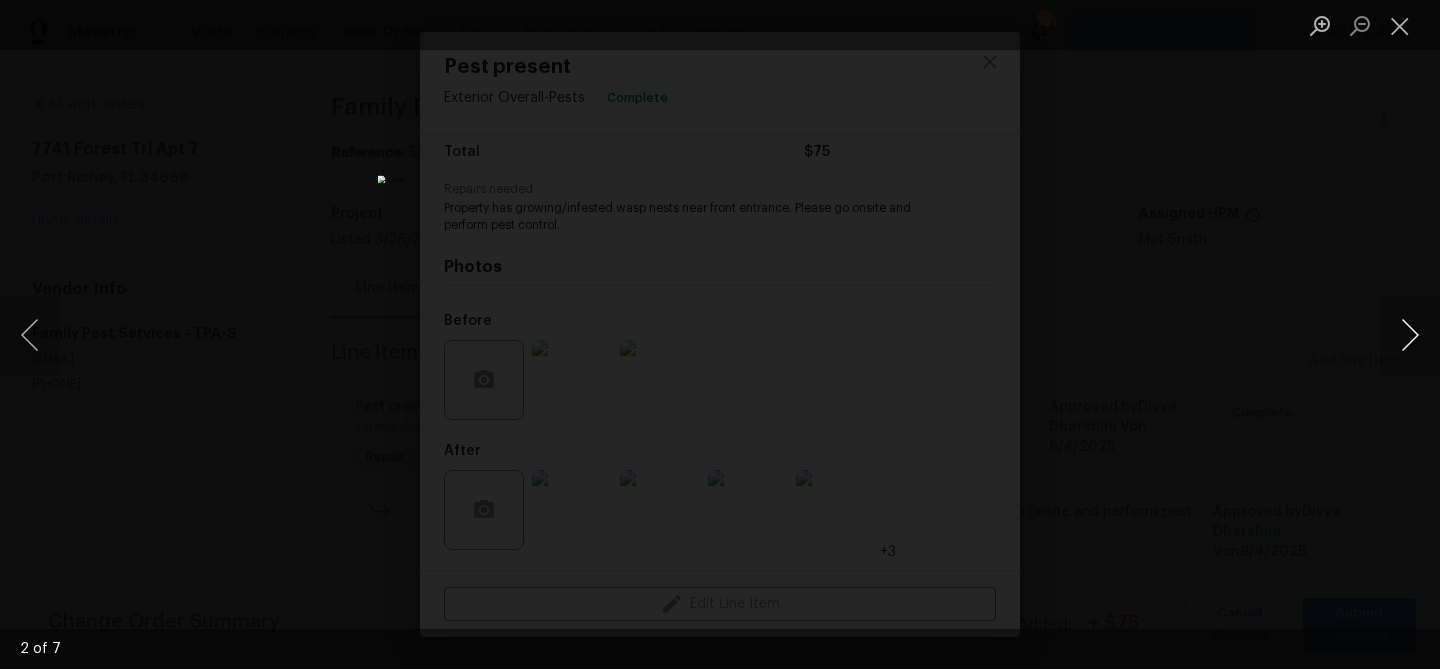 click at bounding box center [1410, 335] 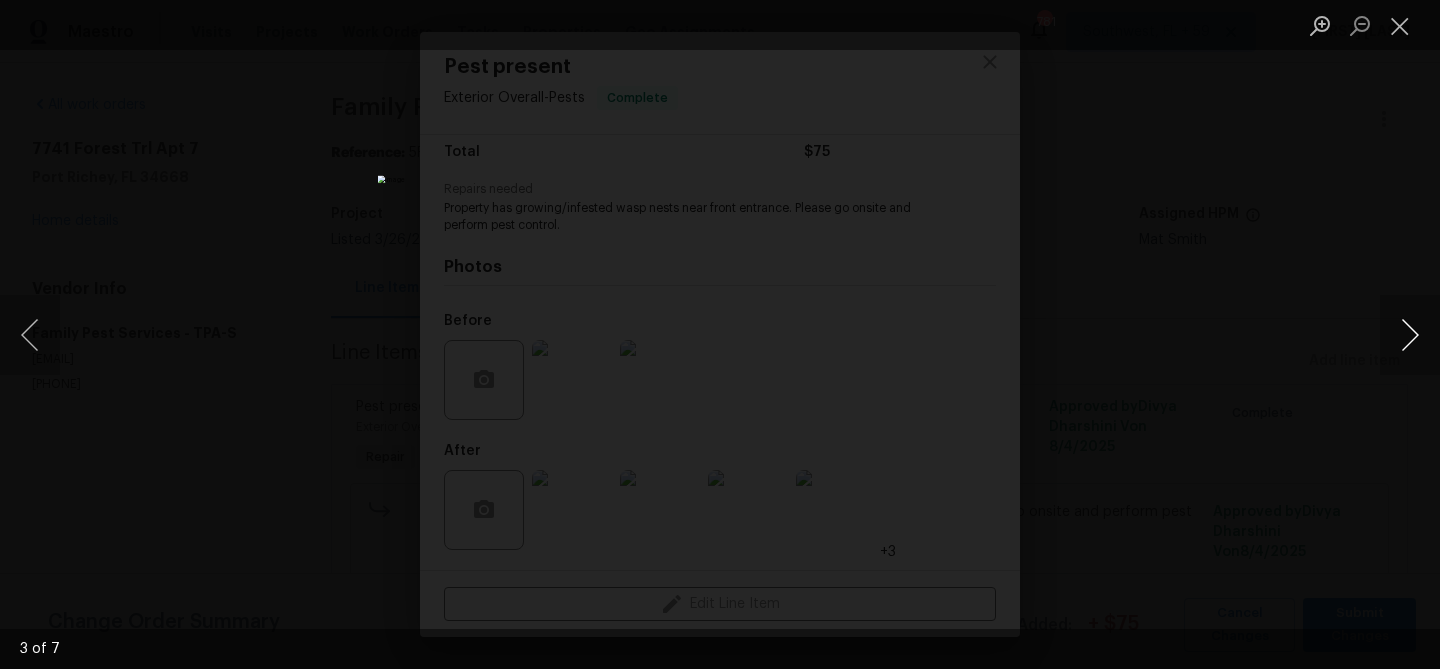 click at bounding box center (1410, 335) 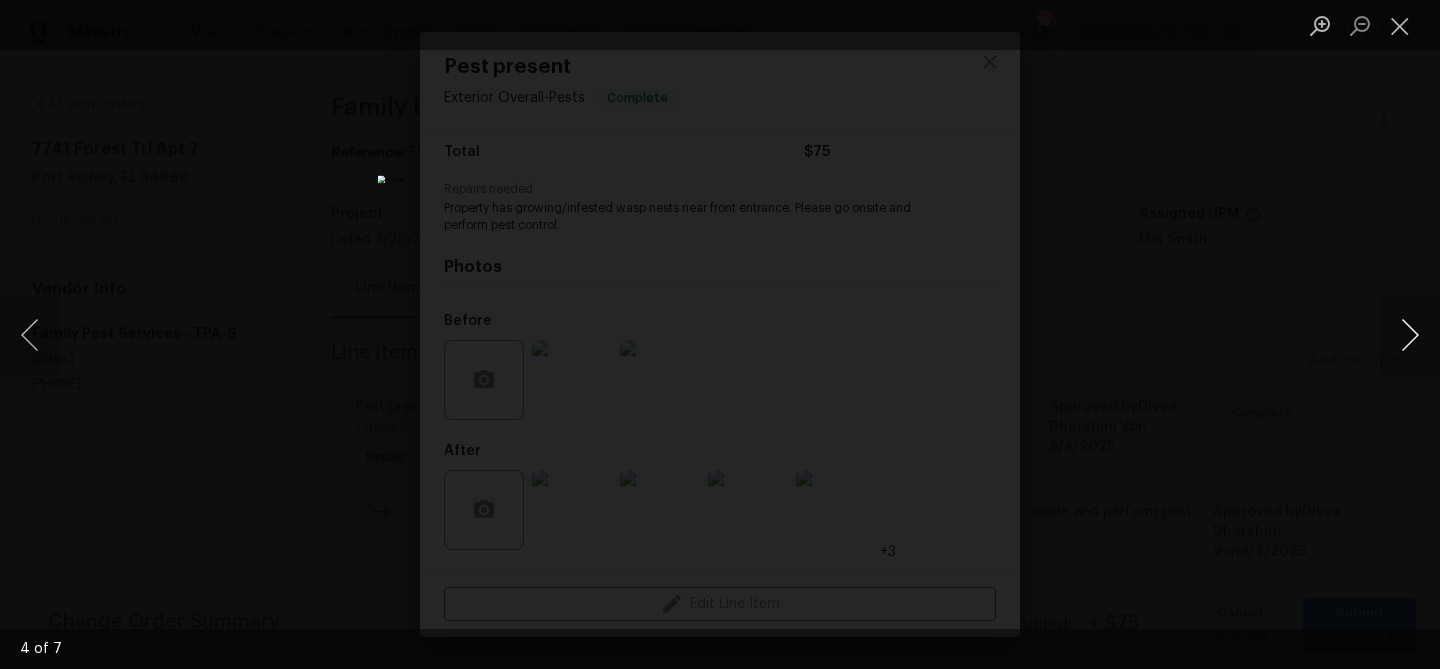 click at bounding box center [1410, 335] 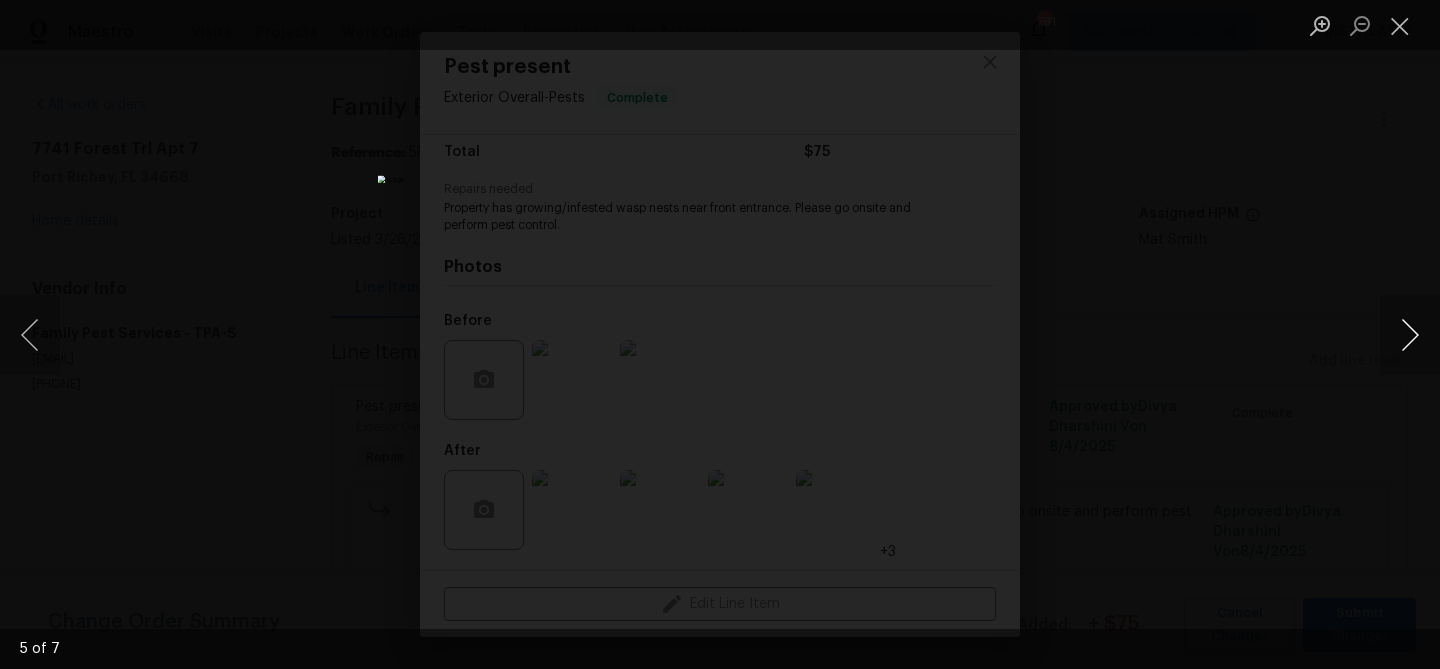 click at bounding box center [1410, 335] 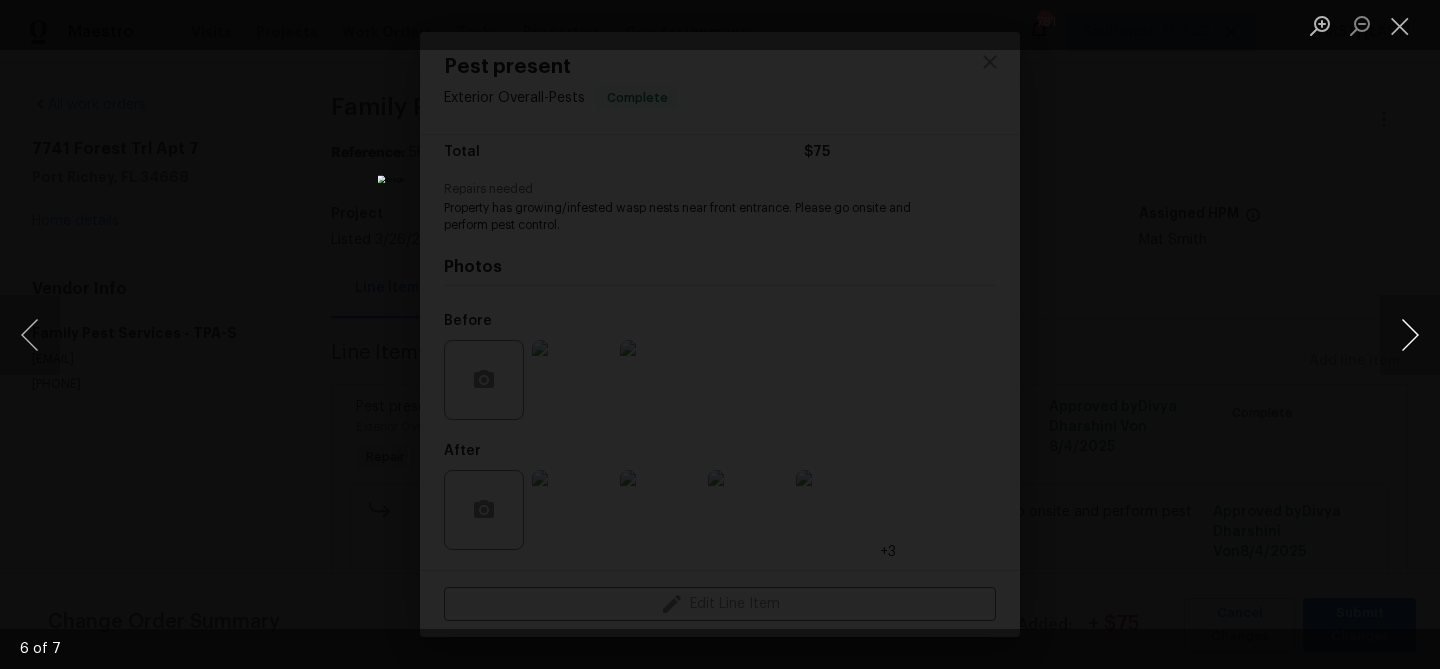 click at bounding box center (1410, 335) 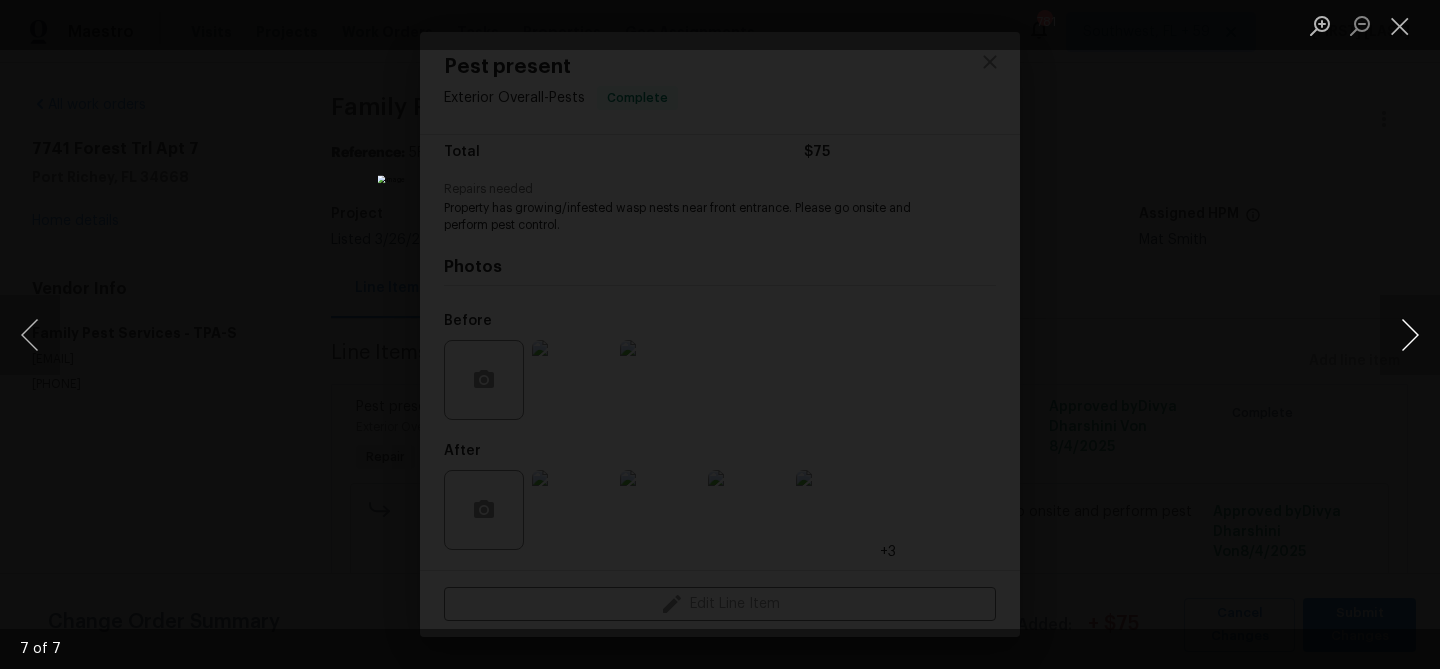 click at bounding box center (1410, 335) 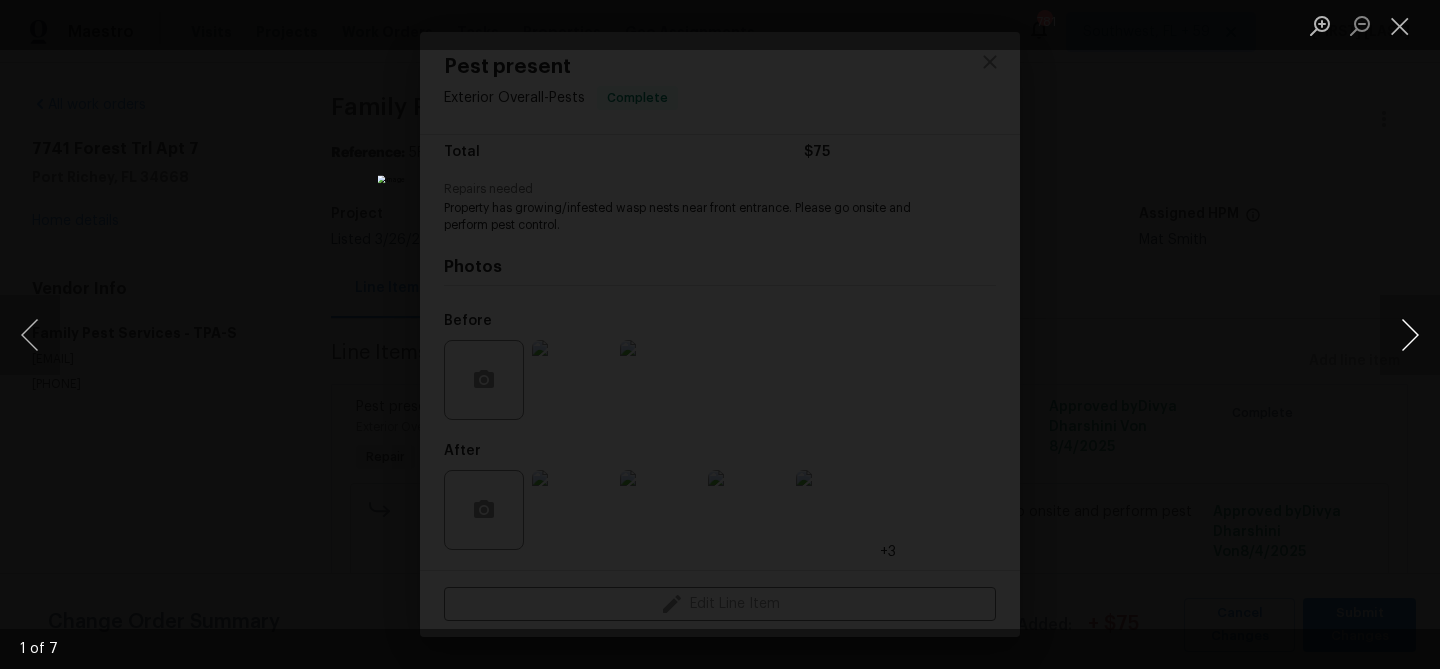 click at bounding box center (1410, 335) 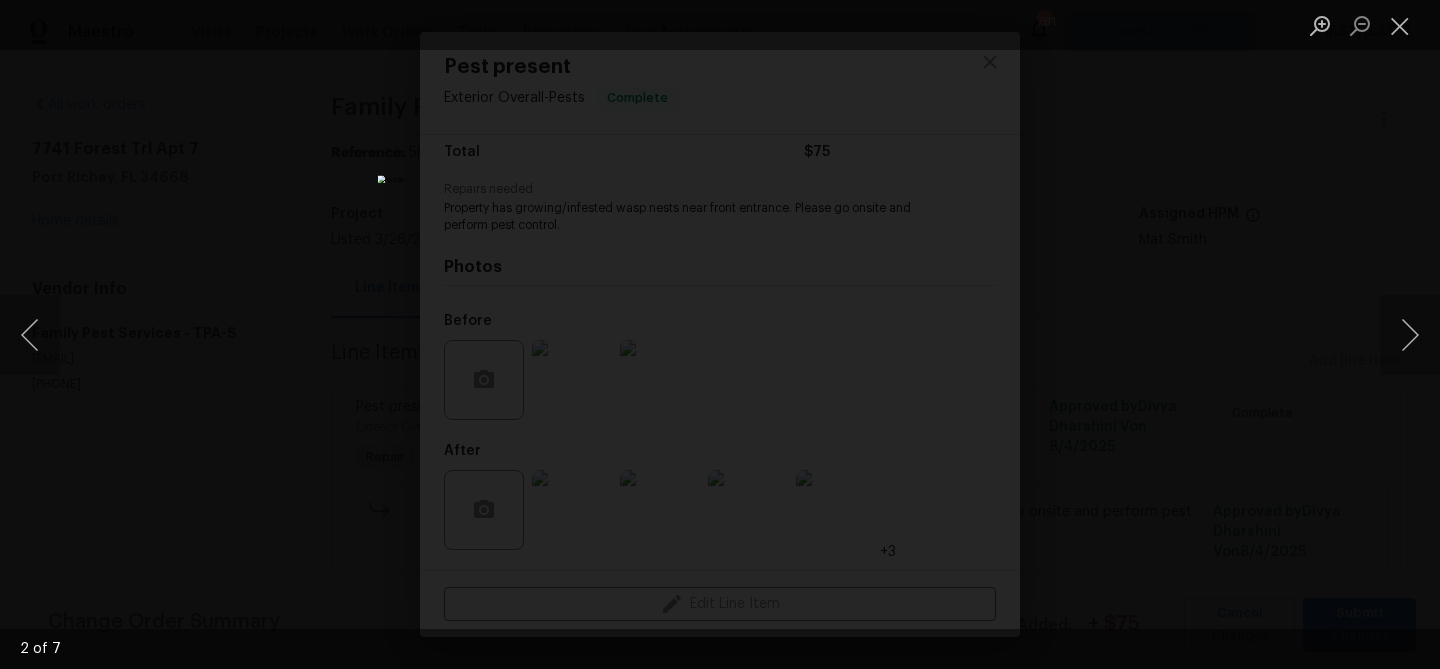 click at bounding box center [720, 334] 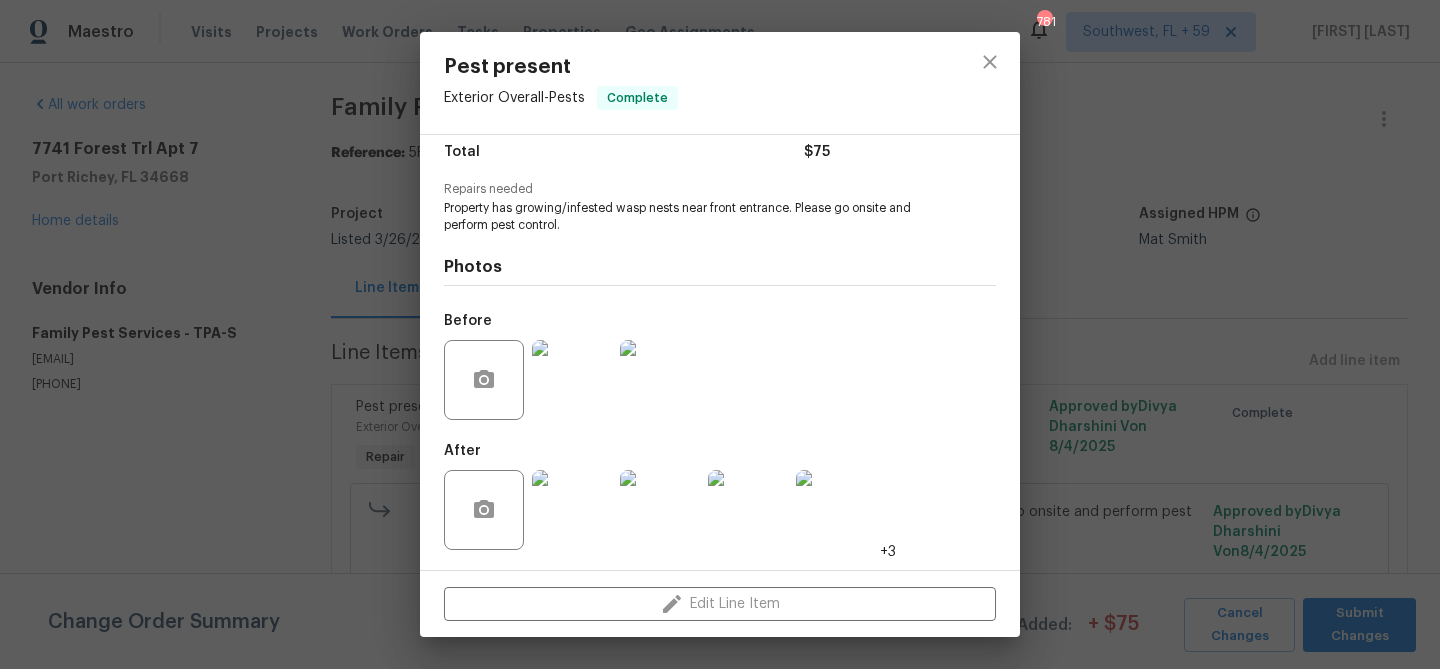 click on "Pest present Exterior Overall  -  Pests Complete Vendor Family Pest Services Account Category Repairs Cost $75 x 1 count $75 Labor $0 Total $75 Repairs needed Property has growing/infested wasp nests near front entrance. Please go onsite and perform pest control. Photos Before After  +3  Edit Line Item" at bounding box center (720, 334) 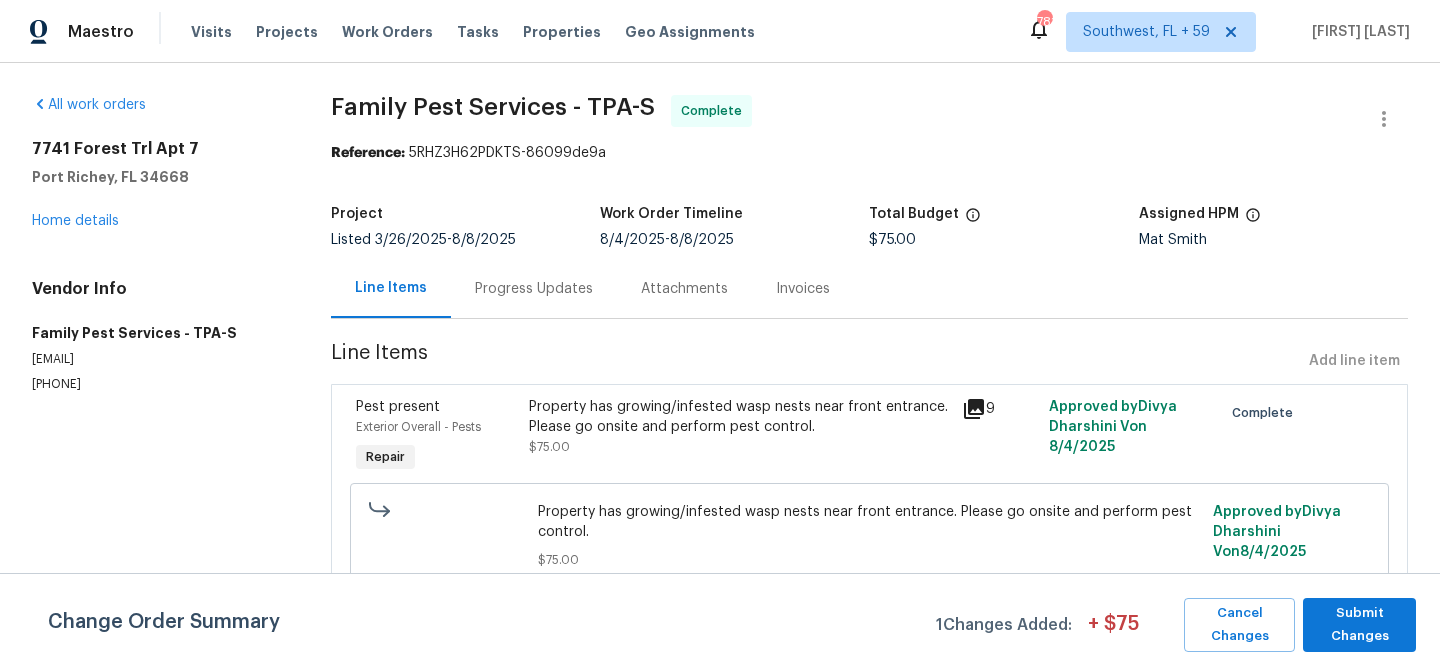 click on "Property has growing/infested wasp nests near front entrance. Please go onsite and perform pest control." at bounding box center [739, 417] 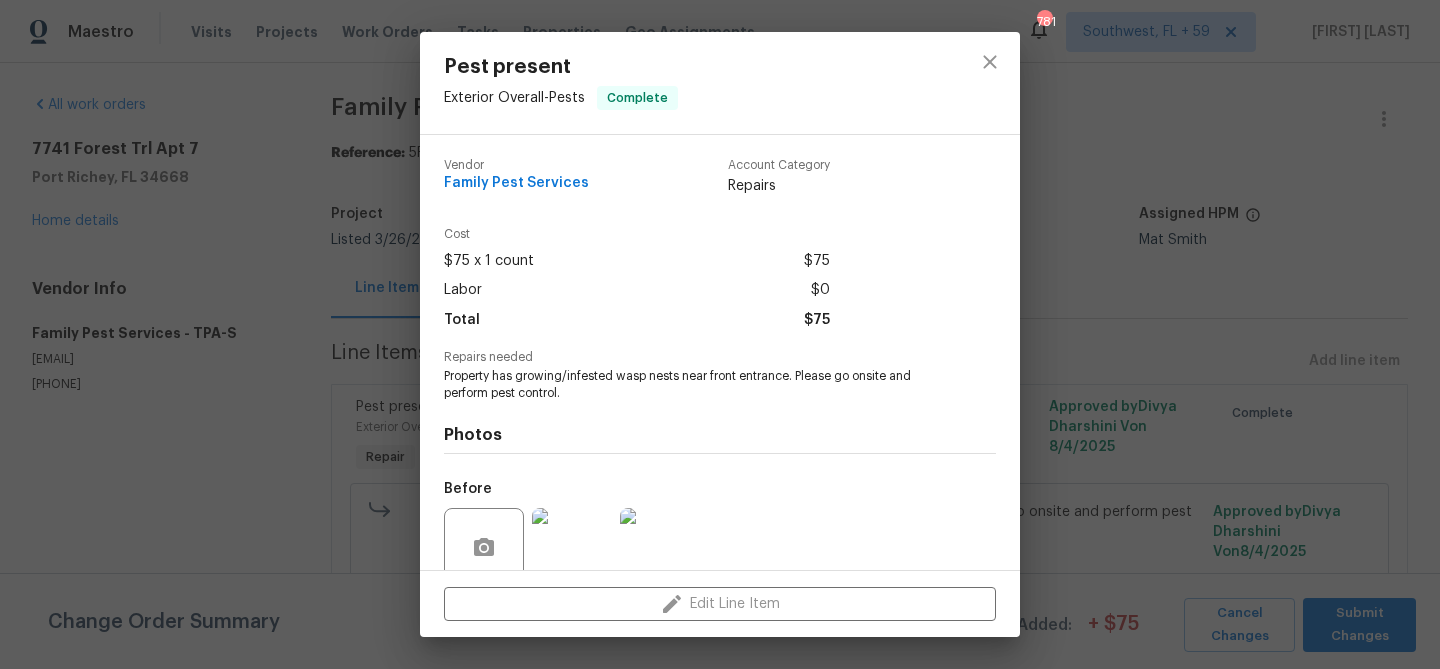 click on "Property has growing/infested wasp nests near front entrance. Please go onsite and perform pest control." at bounding box center (692, 385) 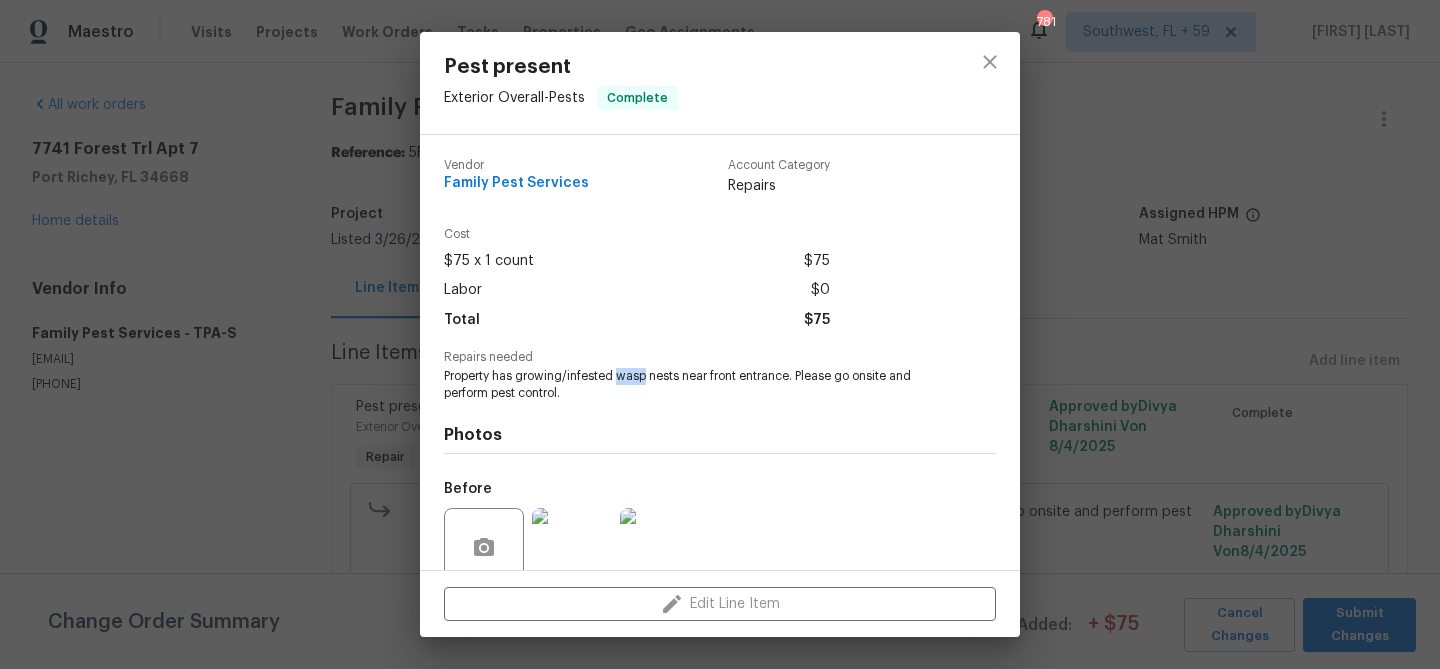 copy on "wasp" 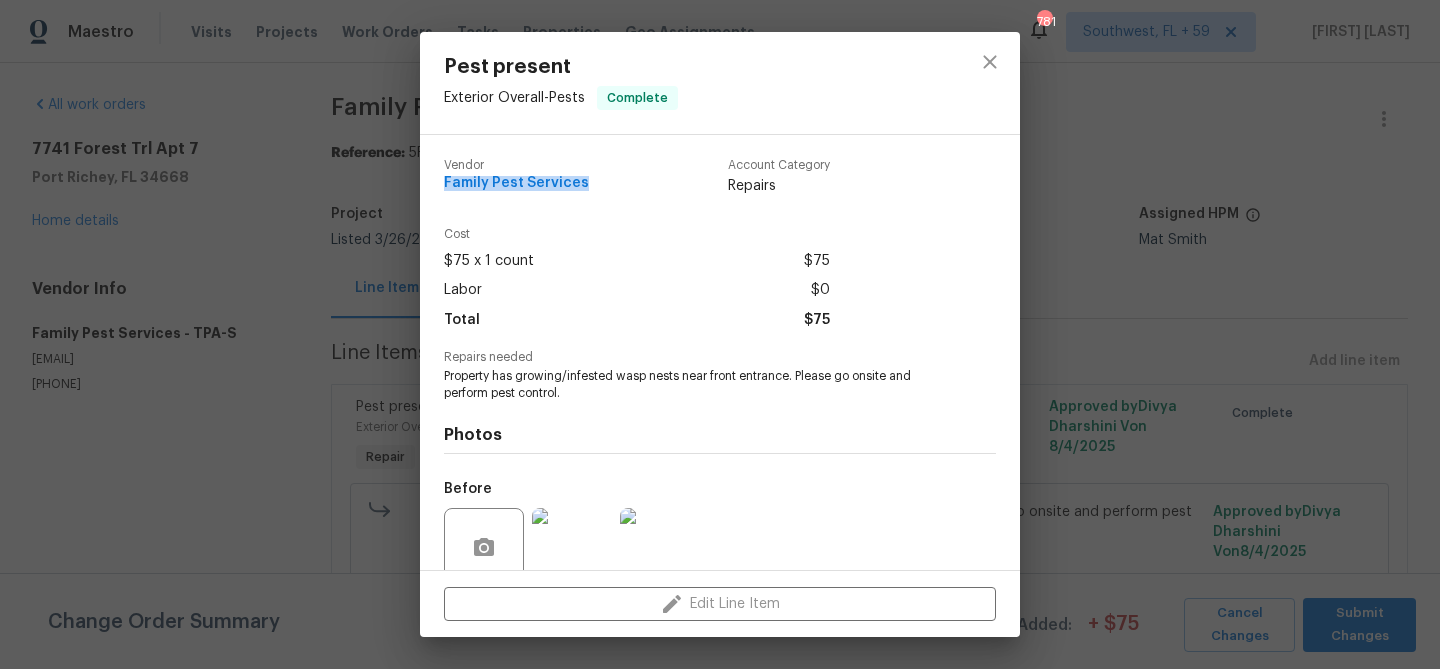 drag, startPoint x: 591, startPoint y: 184, endPoint x: 426, endPoint y: 184, distance: 165 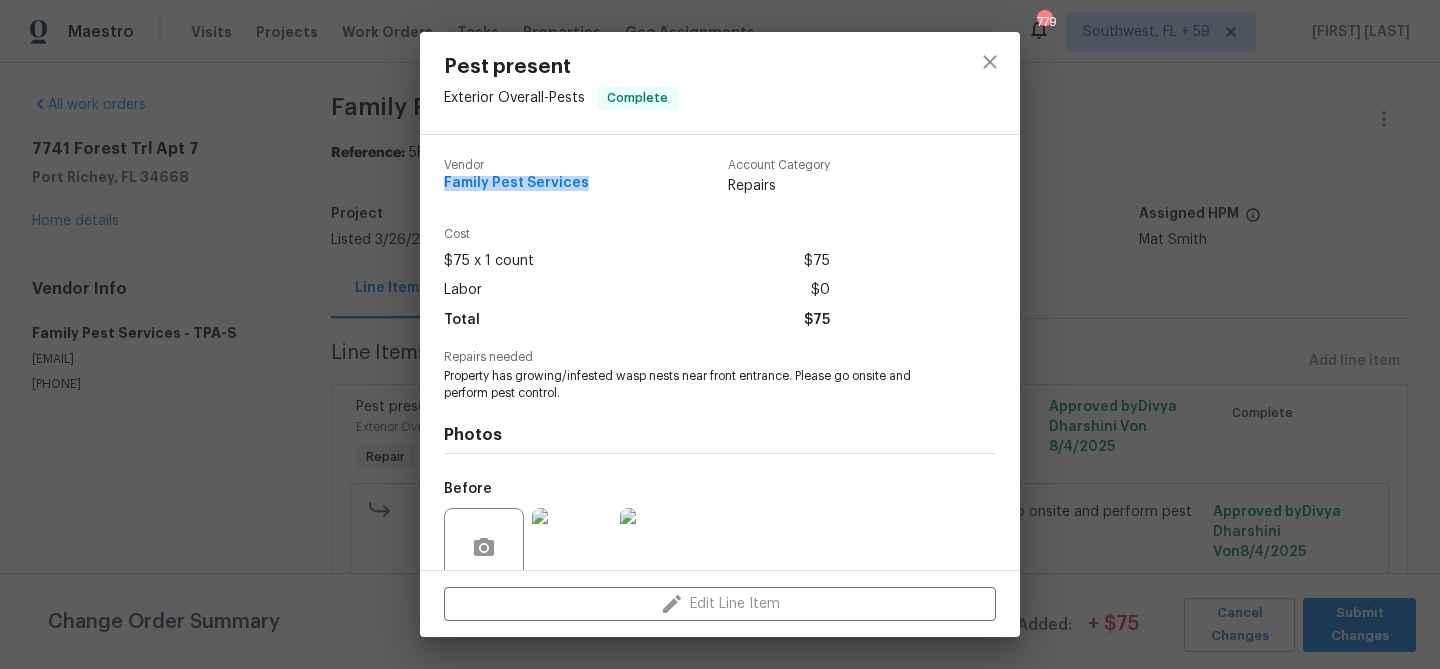 copy on "Family Pest Services" 